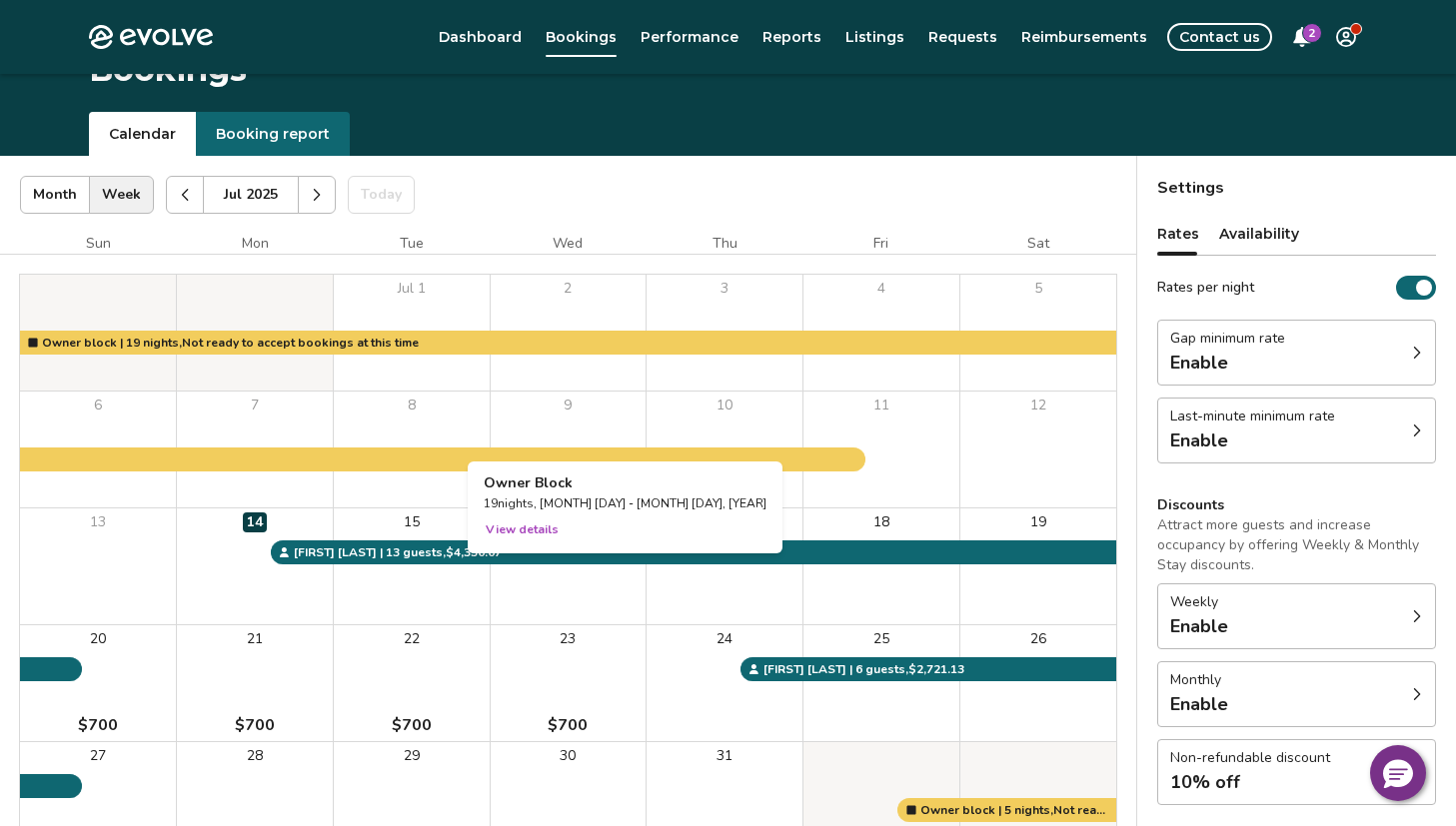 scroll, scrollTop: 25, scrollLeft: 0, axis: vertical 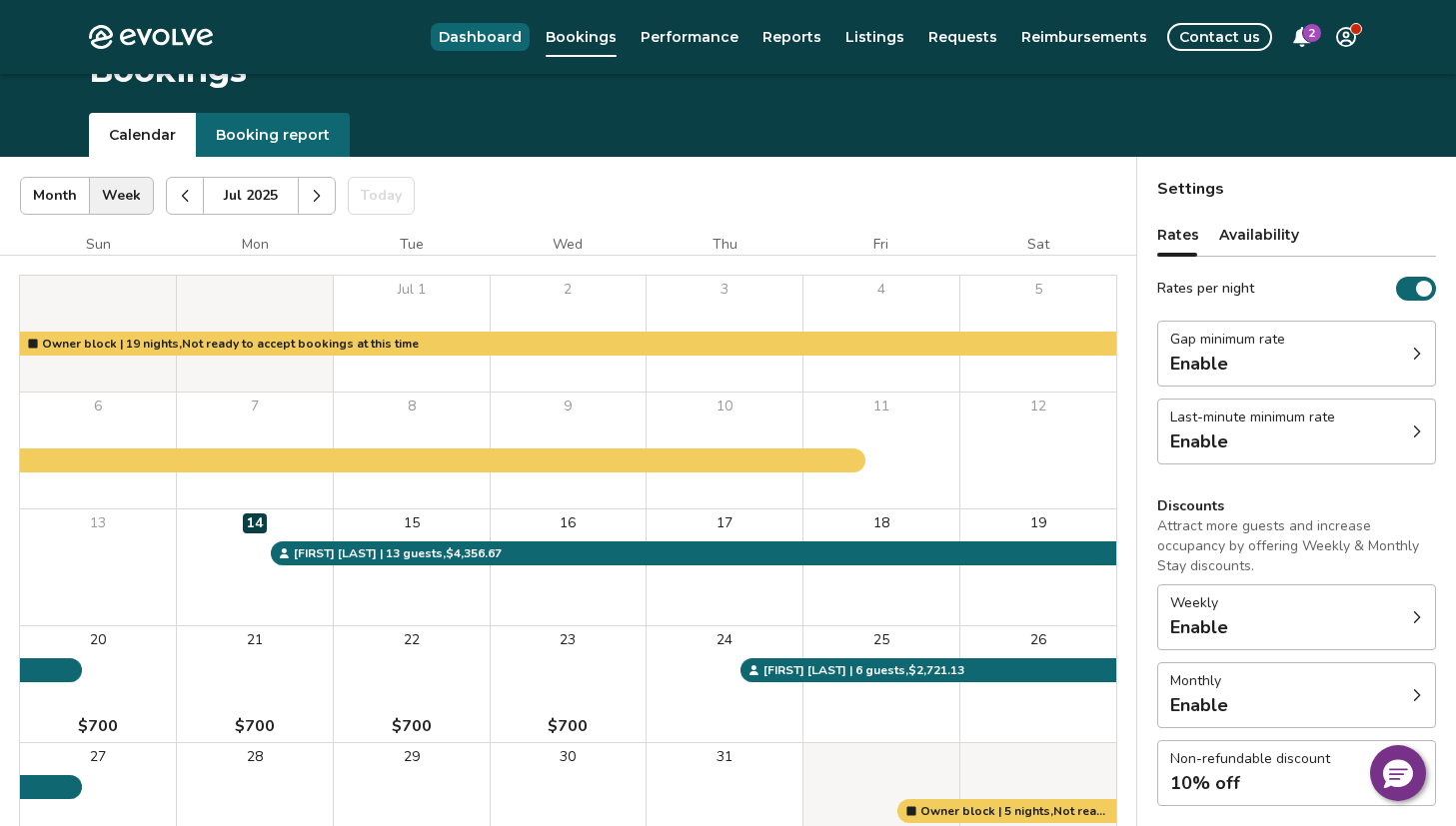 click on "Dashboard" at bounding box center (480, 37) 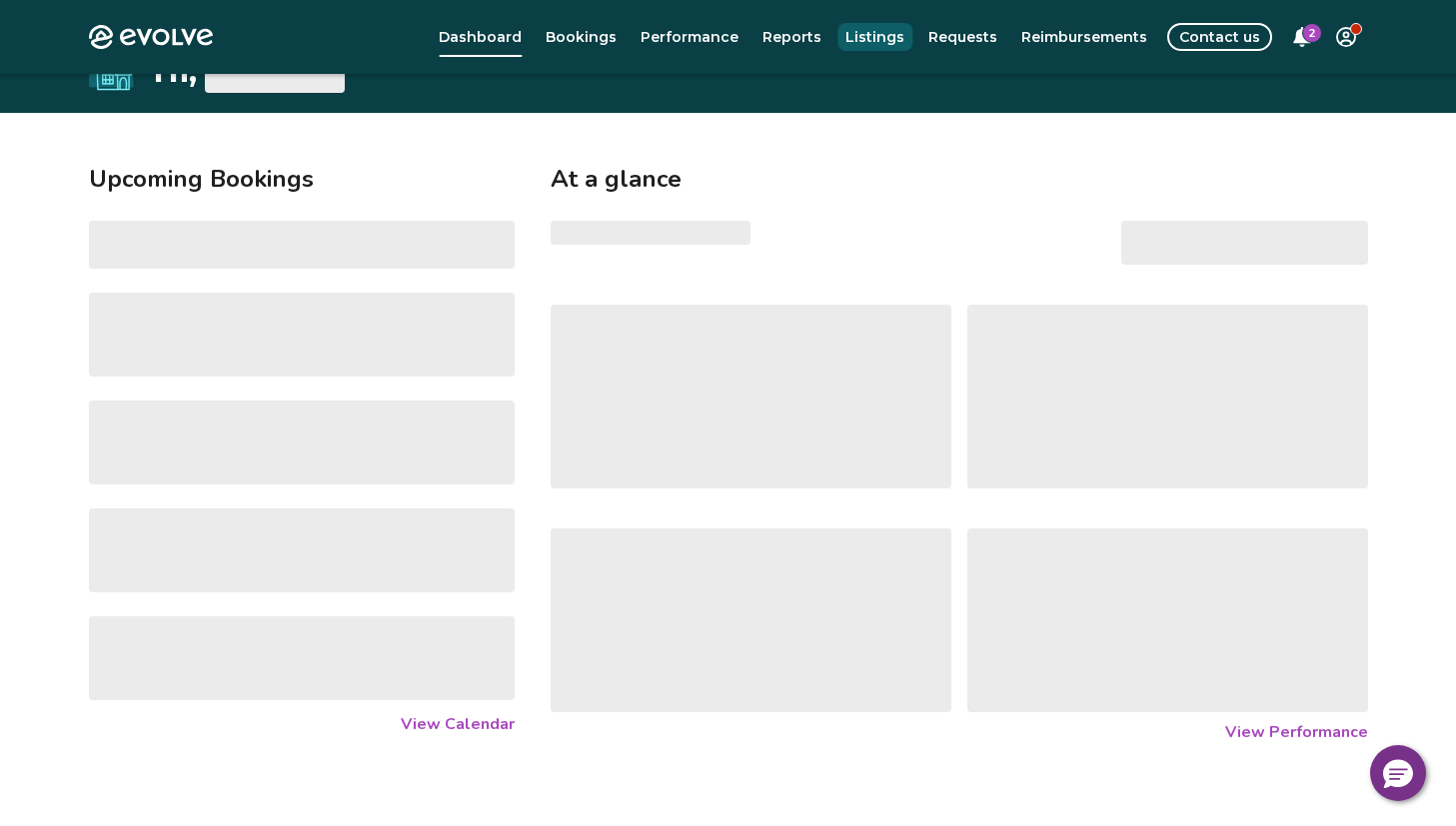 click on "Listings" at bounding box center (874, 37) 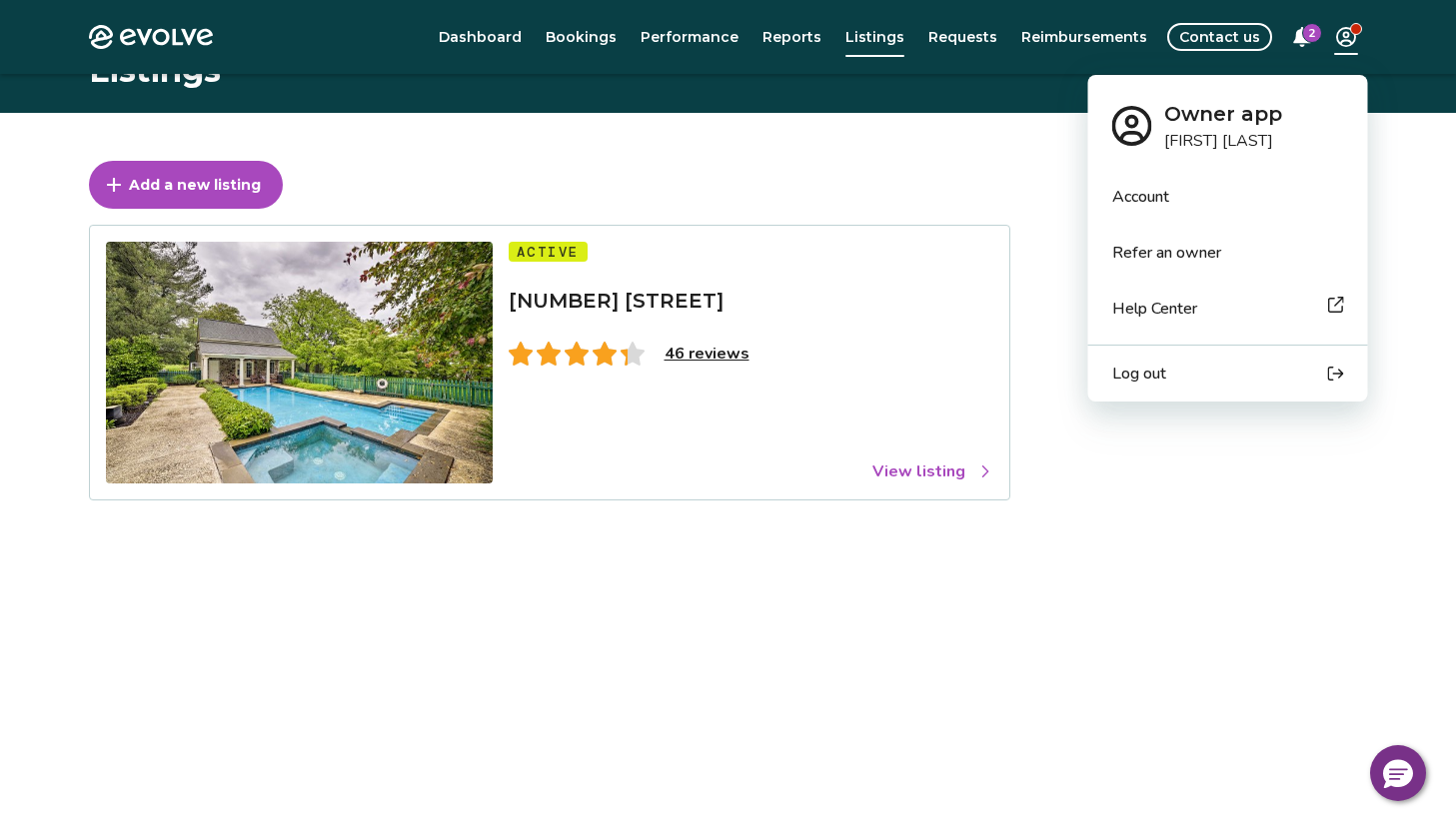 click on "Evolve Dashboard Bookings Performance Reports Listings Requests Reimbursements Contact us 2 Listings Add a new listing Active [NUMBER] [STREET] 46 reviews View listing © 2013-Present Evolve Vacation Rental Network Privacy Policy | Terms of Service
Owner app [FIRST] [LAST] Account Refer an owner Help Center Log out" at bounding box center (728, 491) 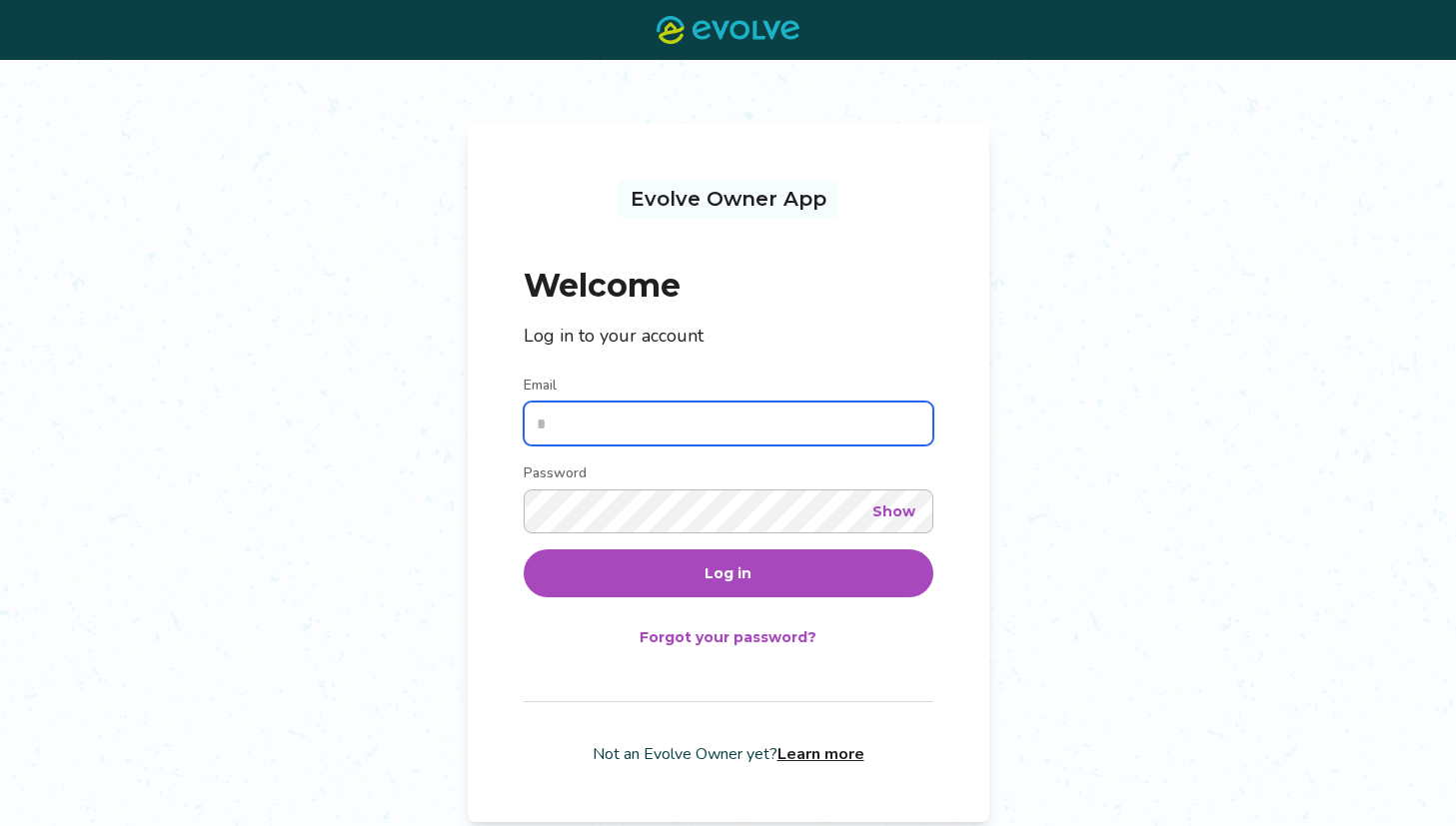 scroll, scrollTop: 0, scrollLeft: 0, axis: both 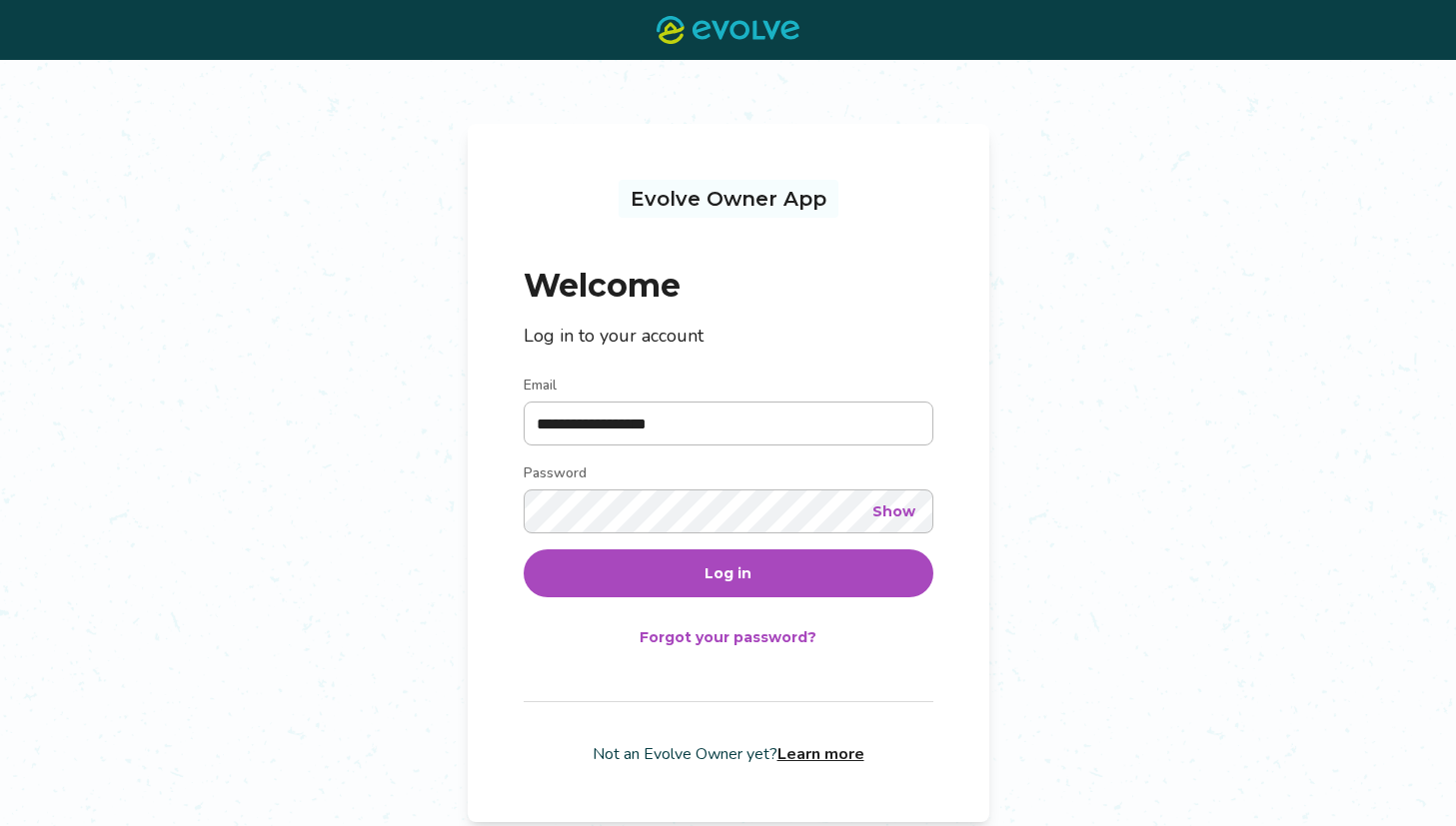 click on "Log in" at bounding box center [728, 573] 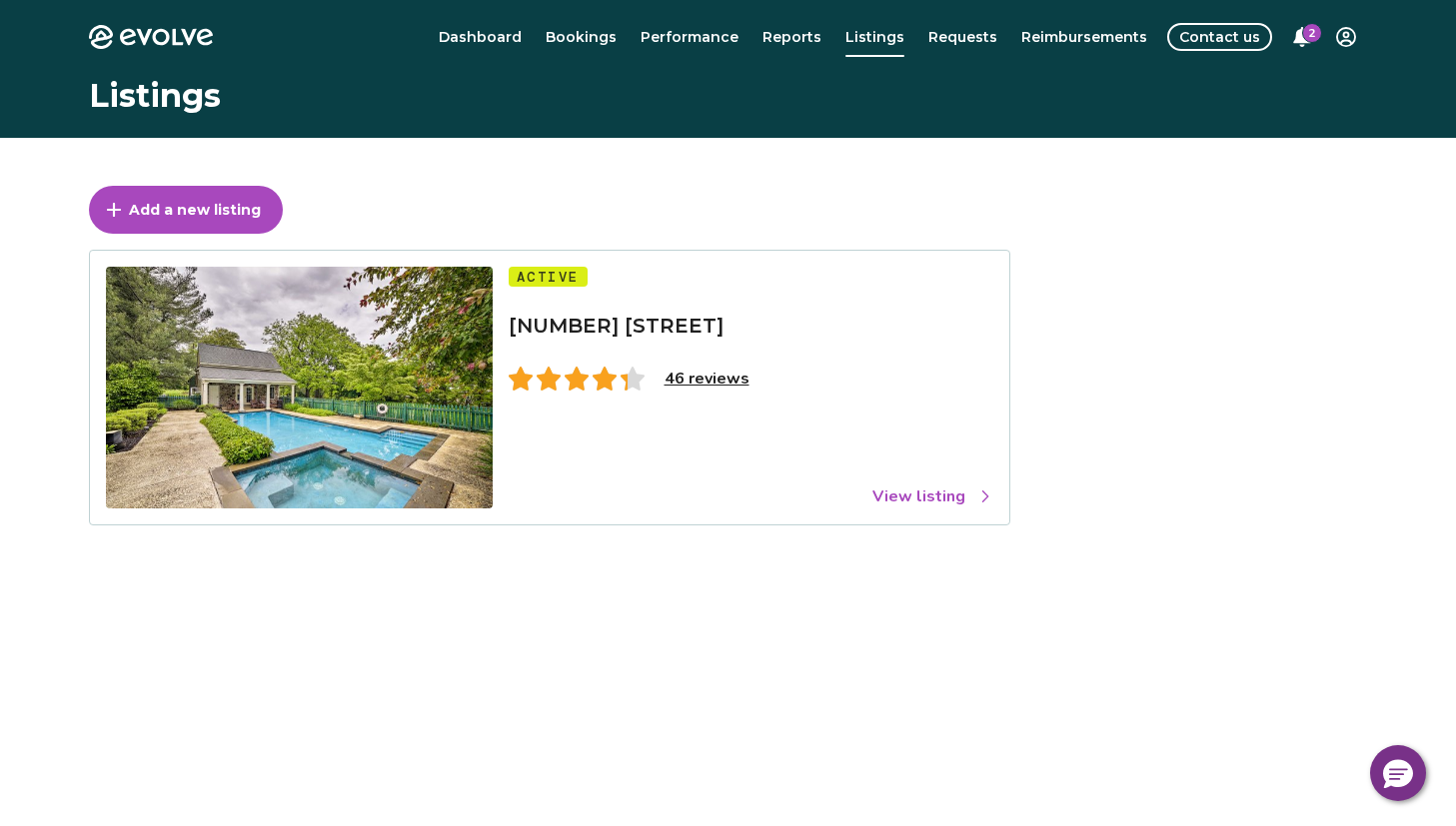 click on "[NUMBER] [STREET]" at bounding box center [616, 326] 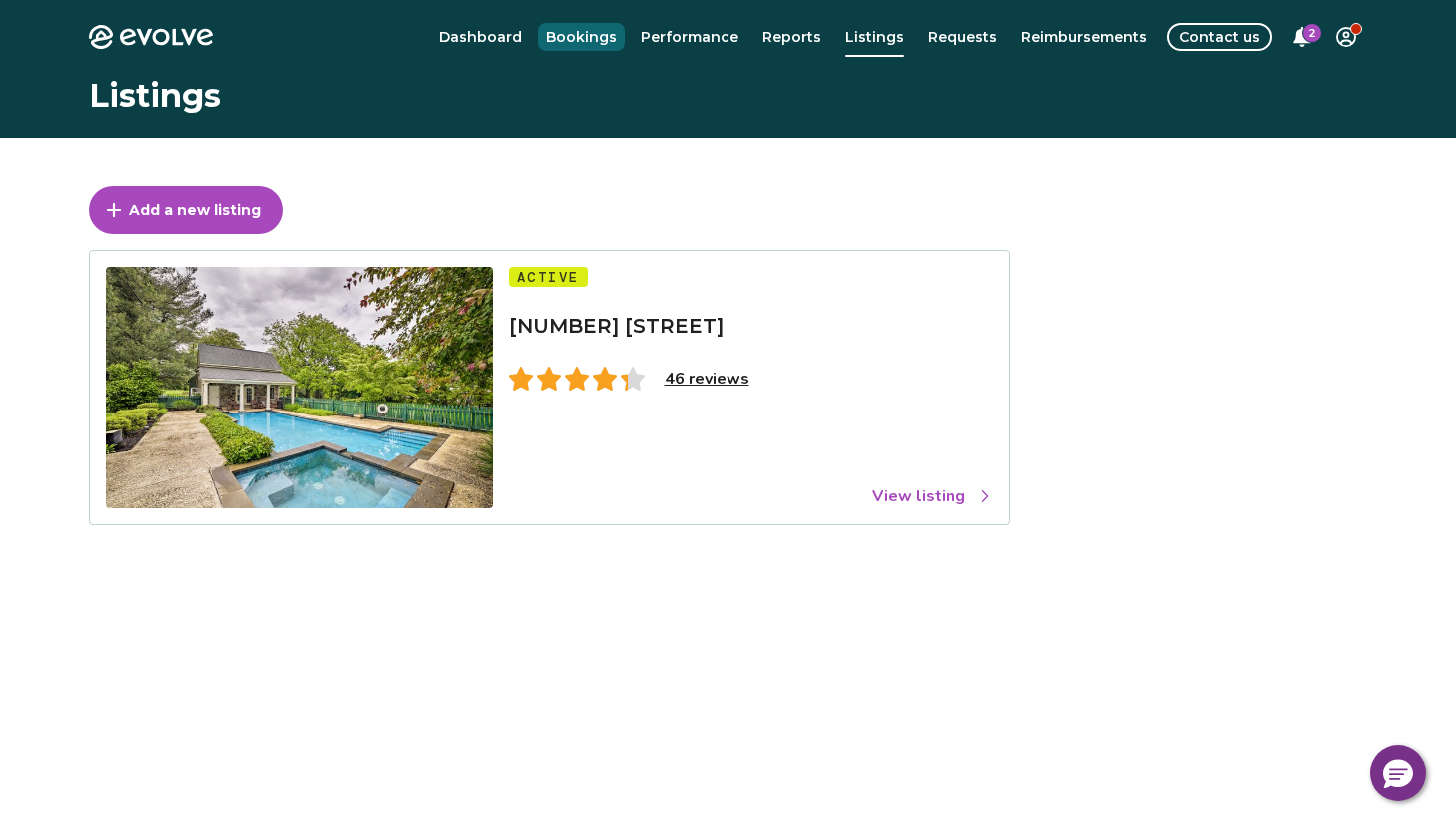 click on "Bookings" at bounding box center [581, 37] 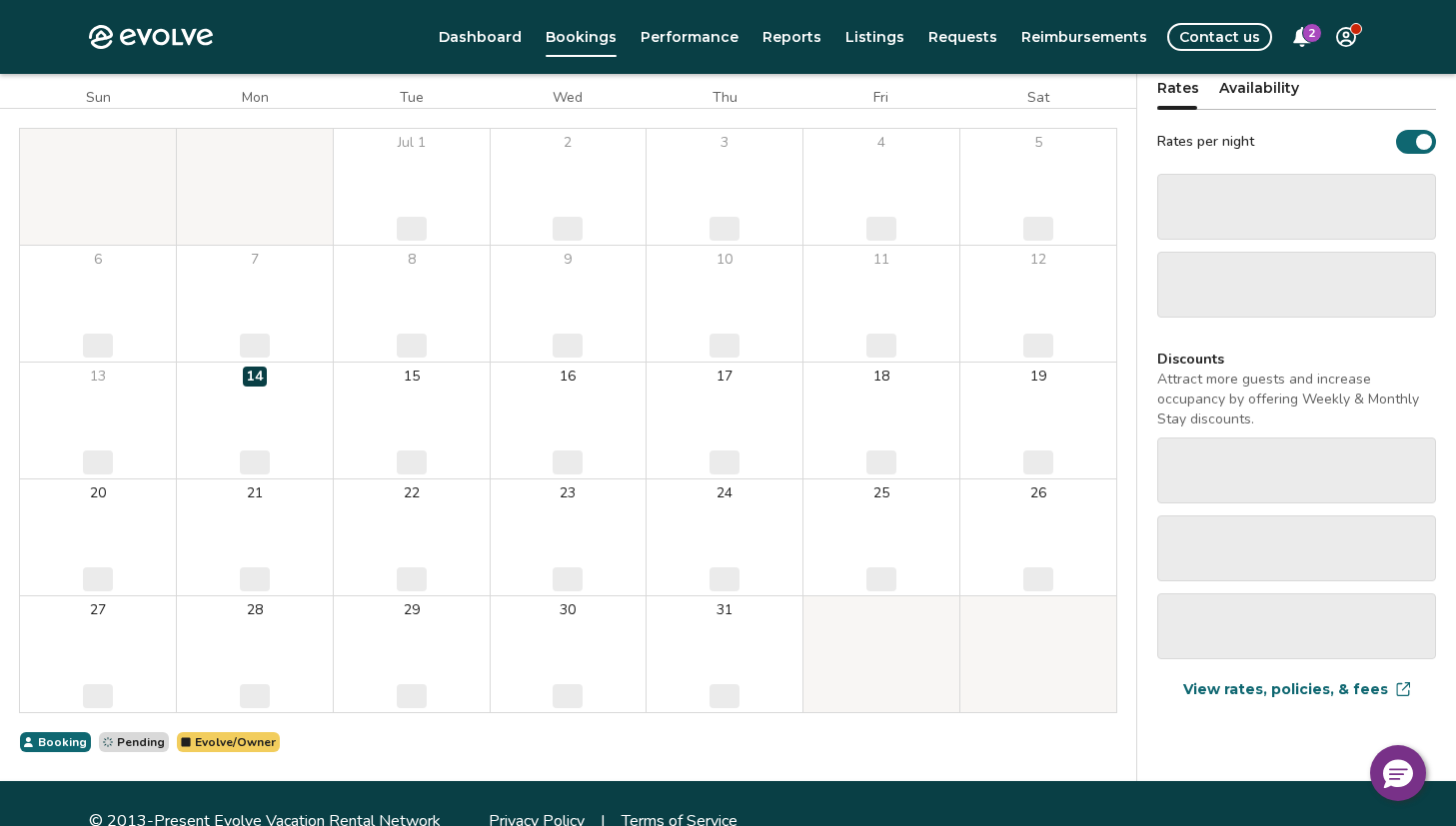 scroll, scrollTop: 185, scrollLeft: 0, axis: vertical 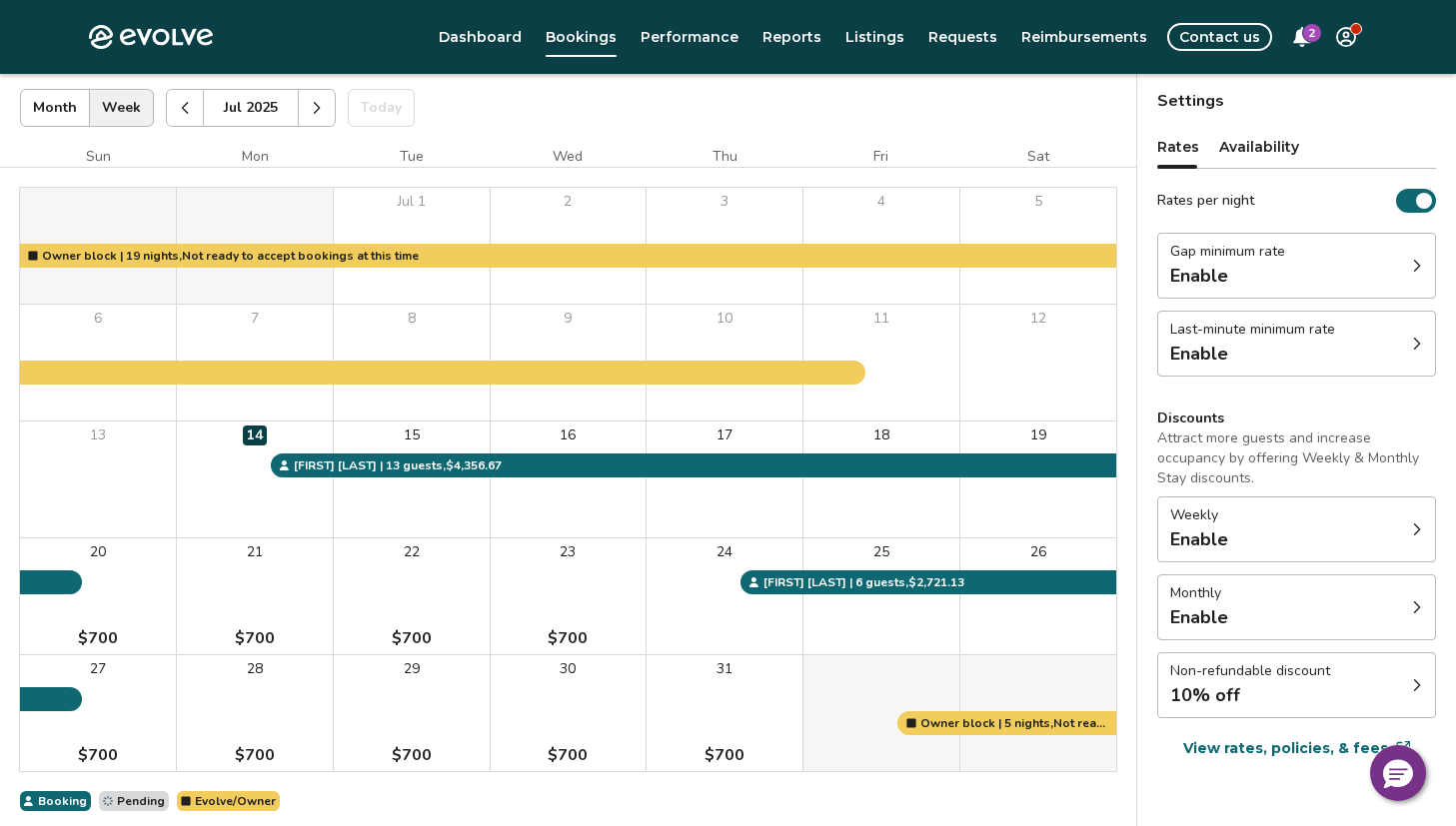 click 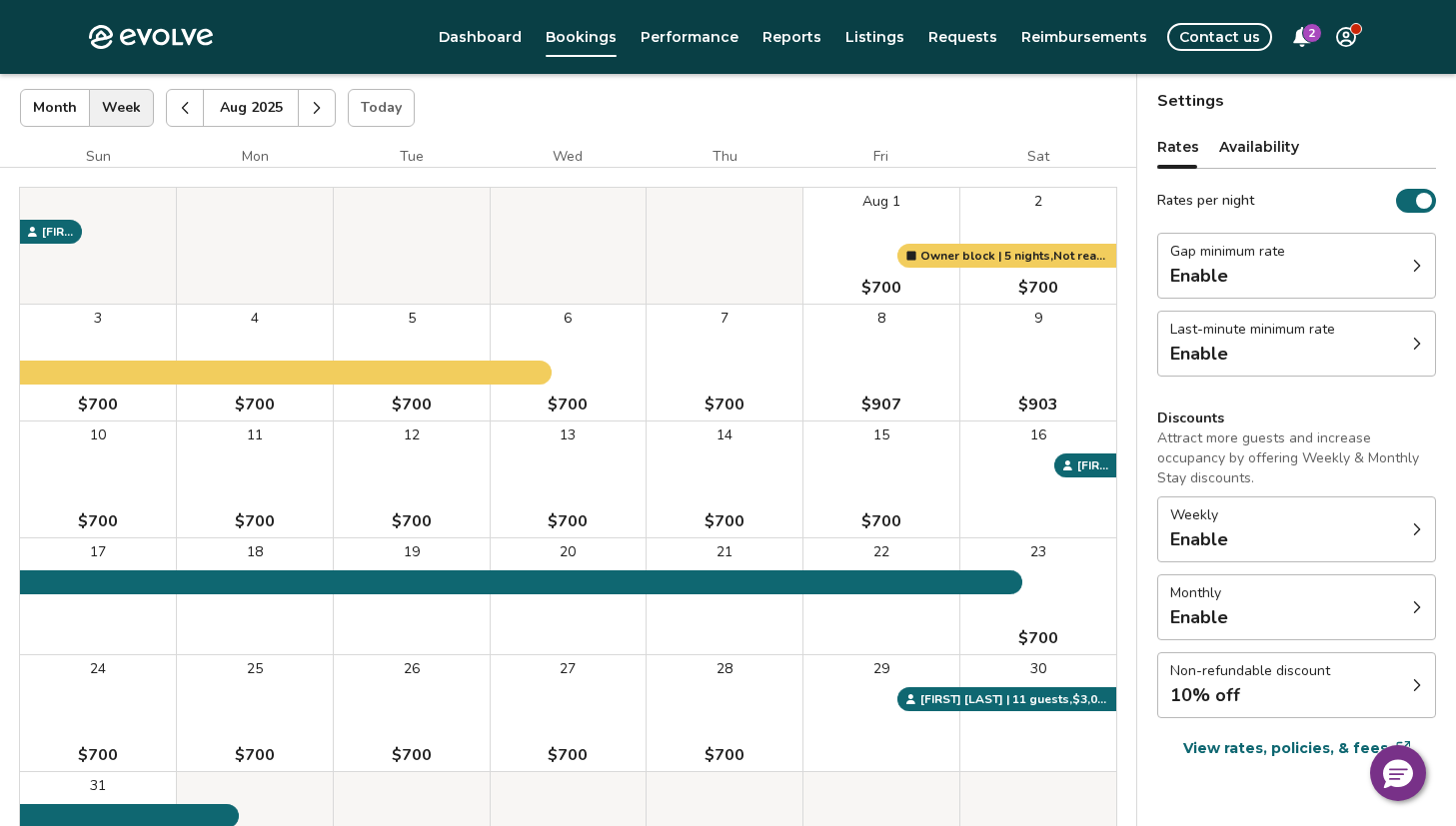 type 